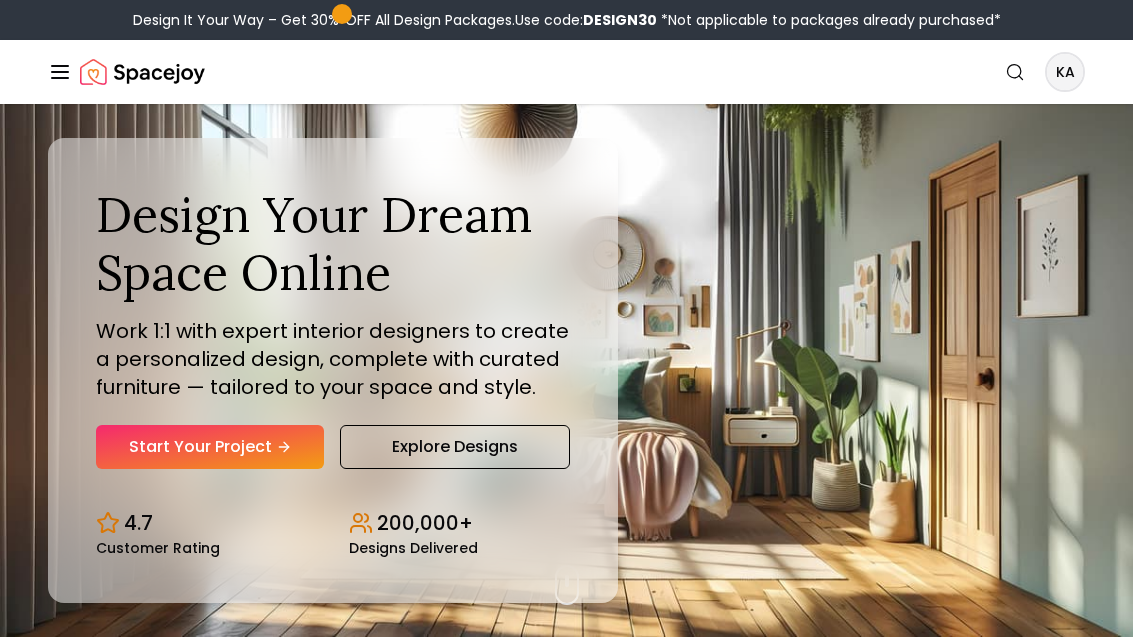 scroll, scrollTop: 0, scrollLeft: 0, axis: both 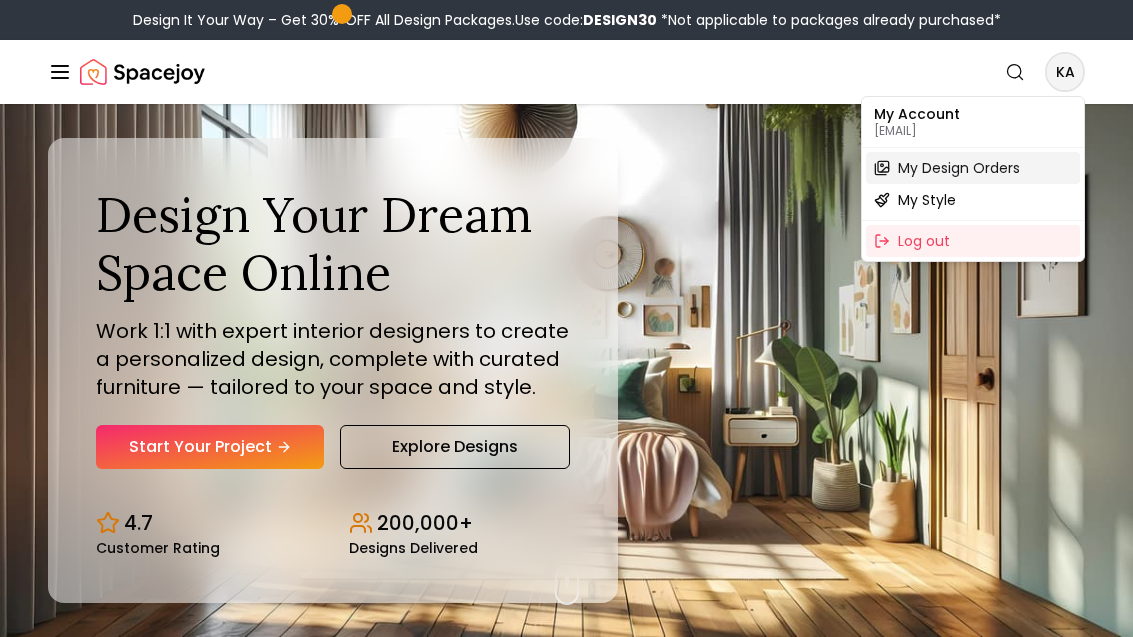 click on "My Design Orders" at bounding box center [959, 168] 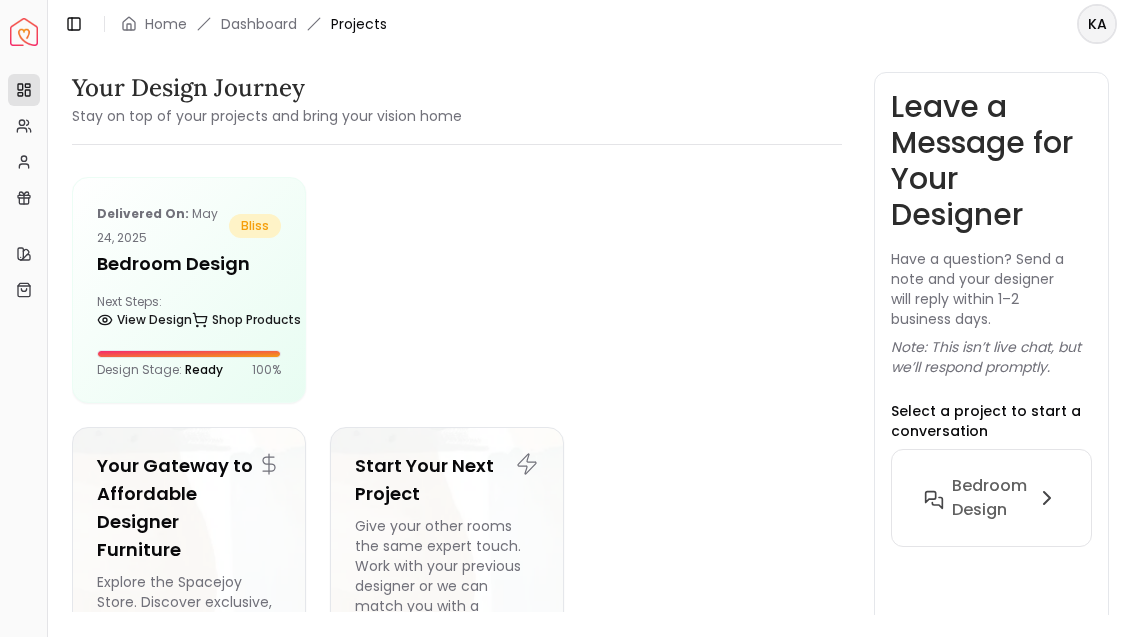 click on "Delivered on: [DATE] bliss Bedroom design Next Steps: View Design Shop Products Design Stage: Ready 100 %" at bounding box center (189, 290) 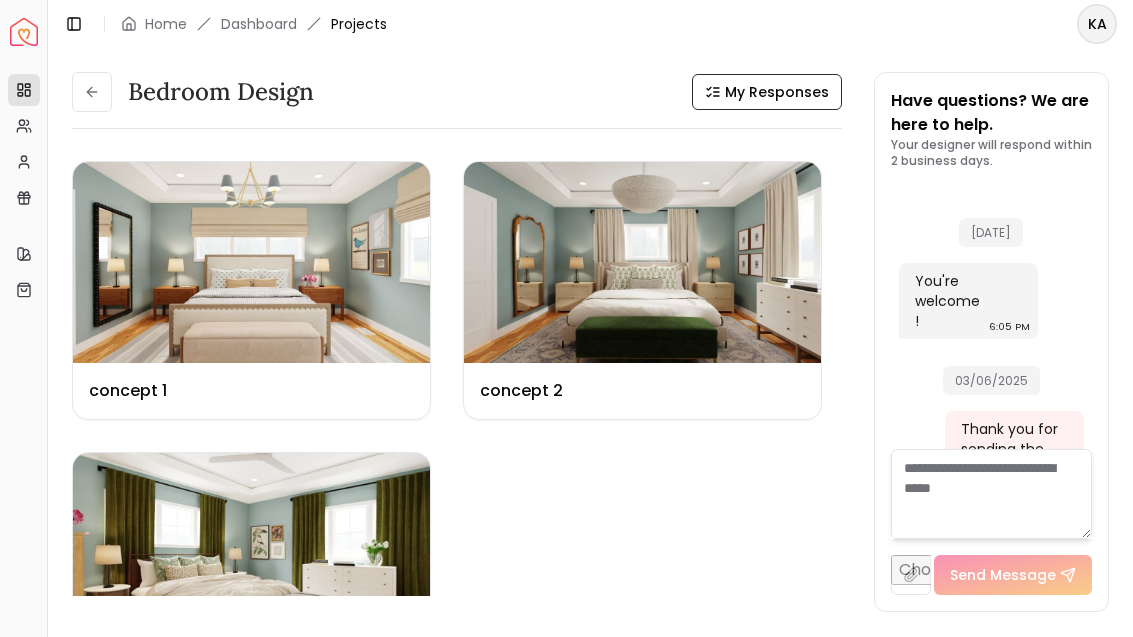 scroll, scrollTop: 6780, scrollLeft: 0, axis: vertical 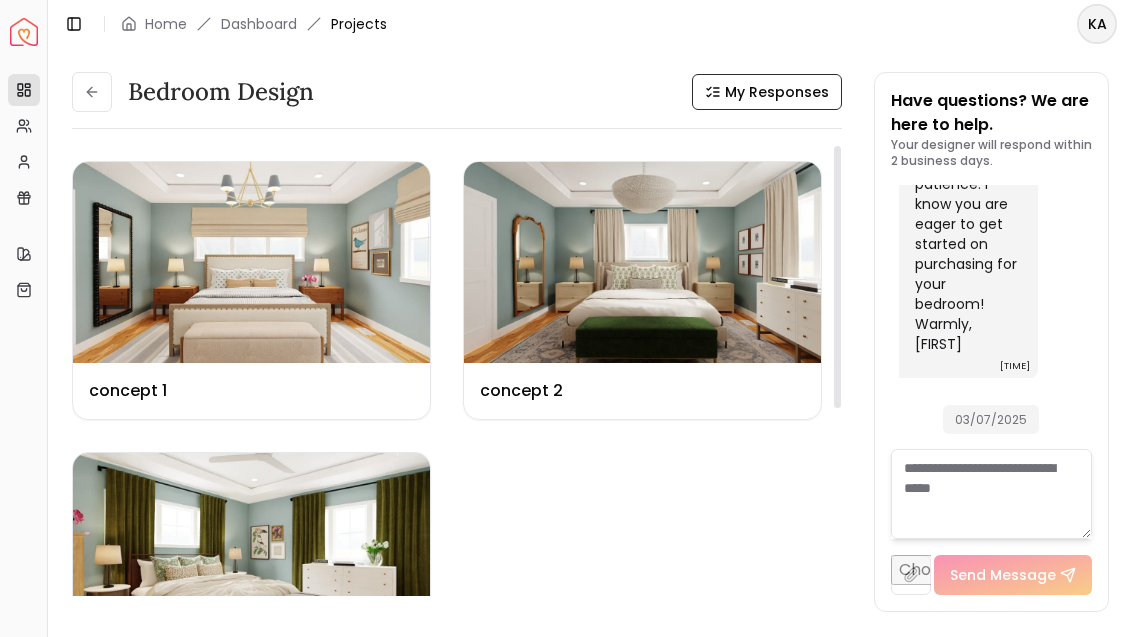 click at bounding box center (251, 553) 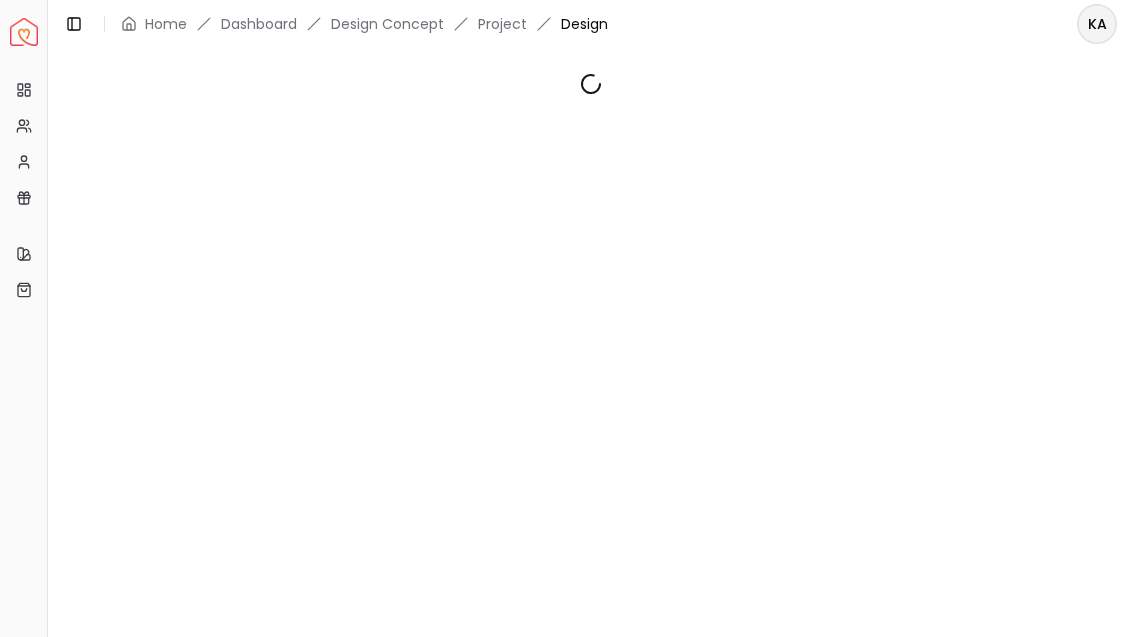 scroll, scrollTop: 0, scrollLeft: 0, axis: both 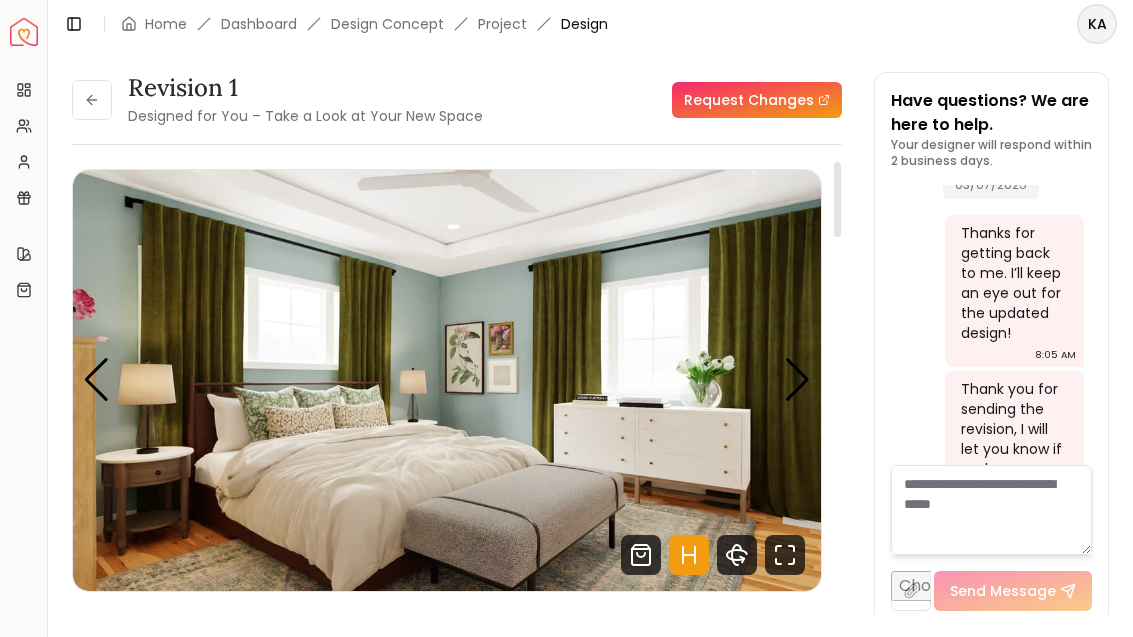 click at bounding box center (447, 380) 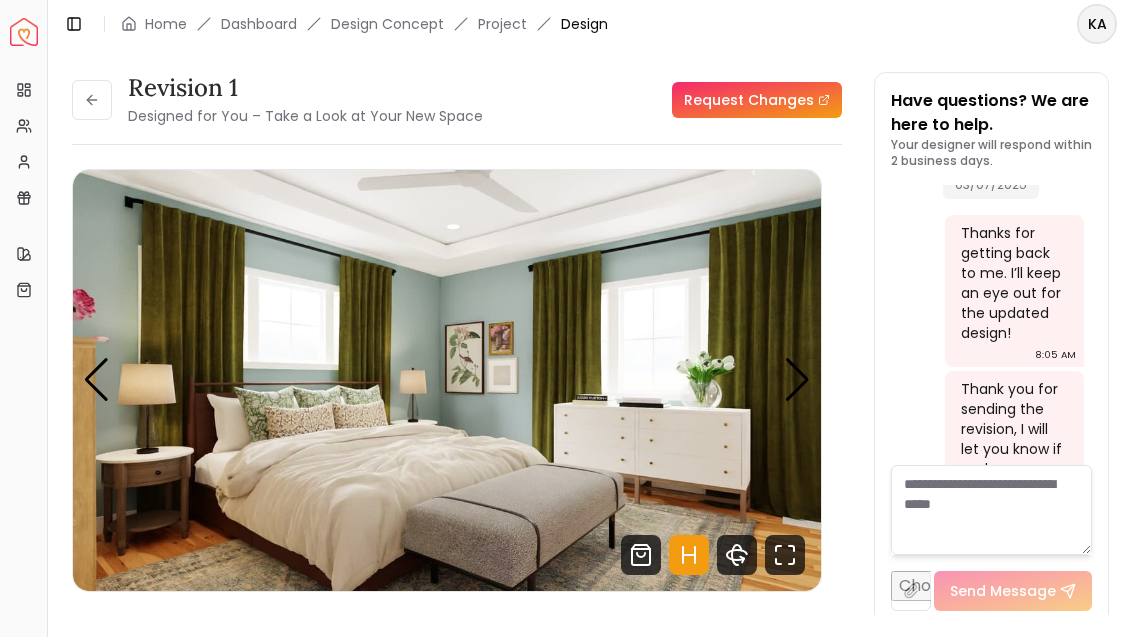 click at bounding box center [797, 380] 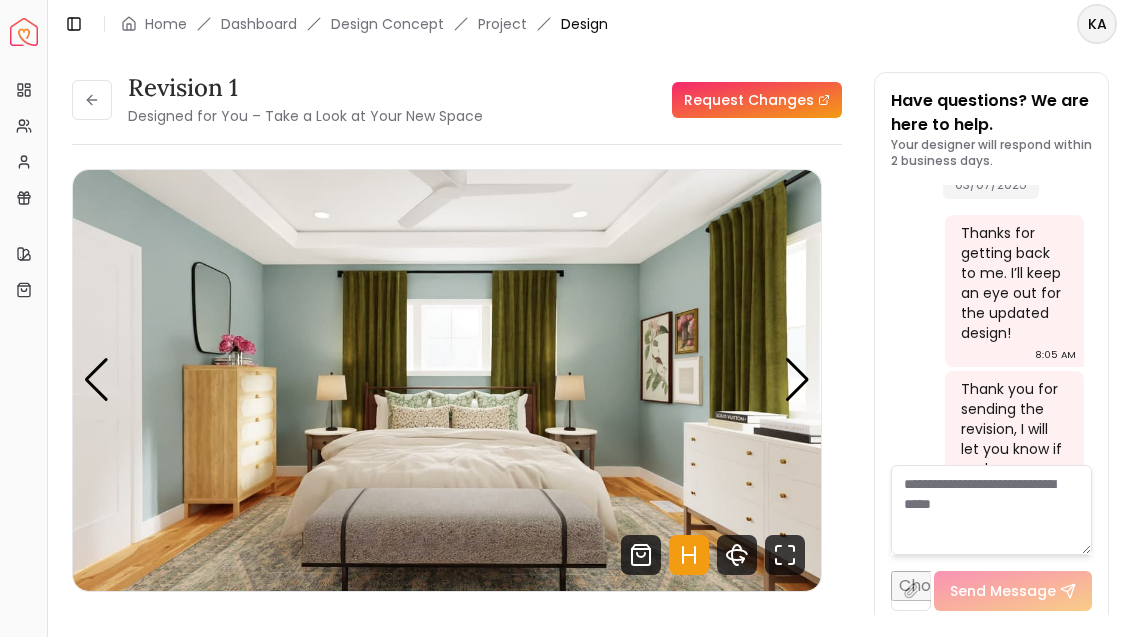 click at bounding box center (797, 380) 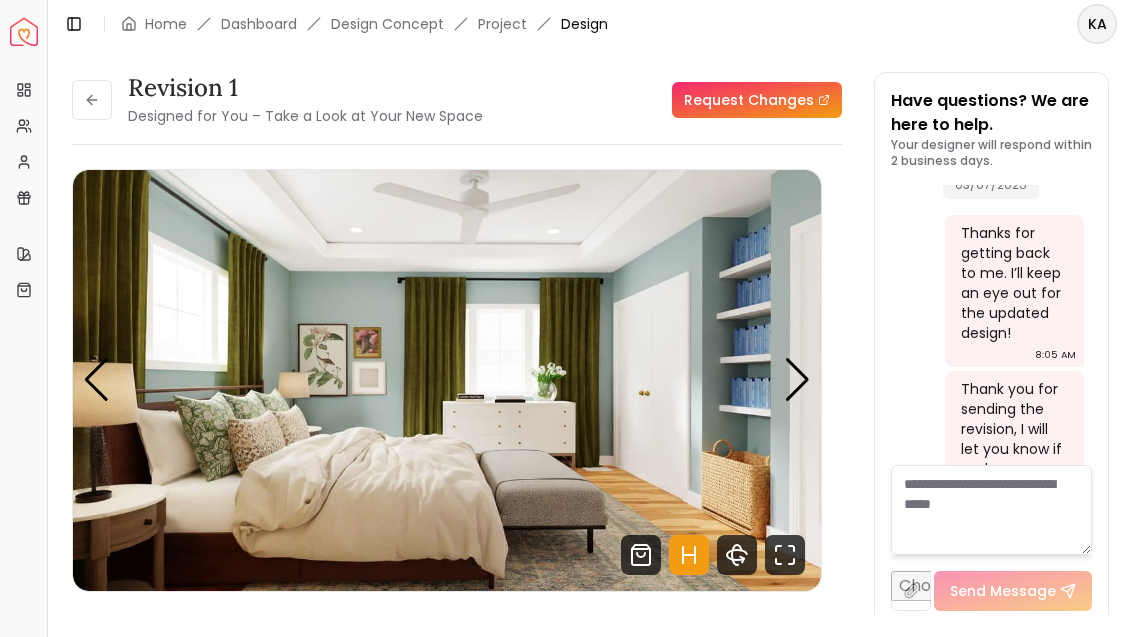 click at bounding box center [797, 380] 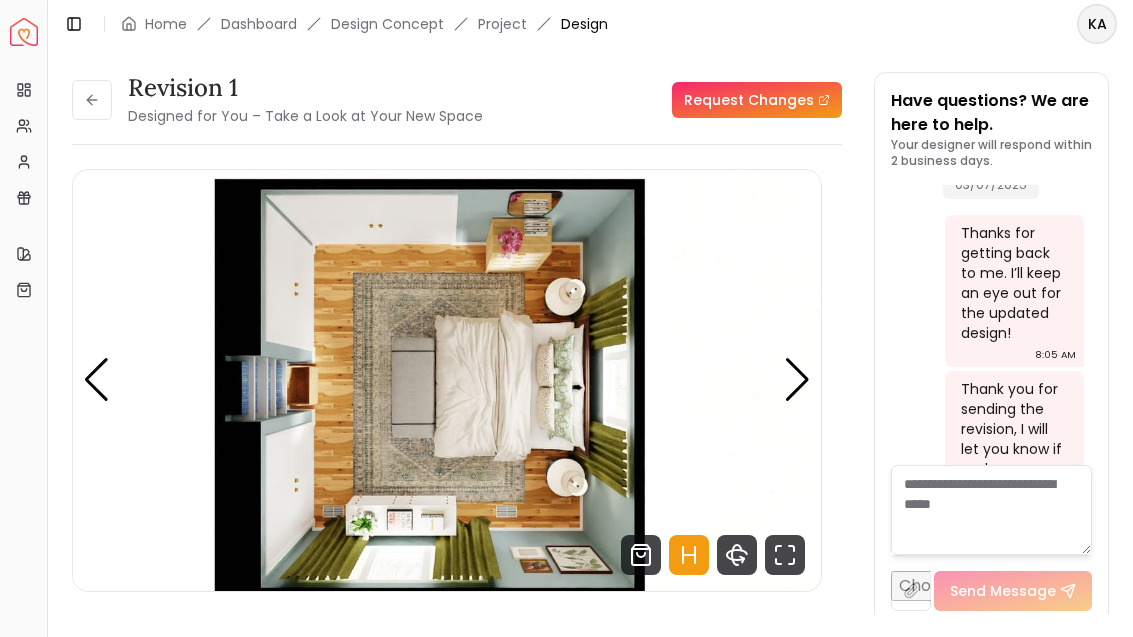 click at bounding box center (797, 380) 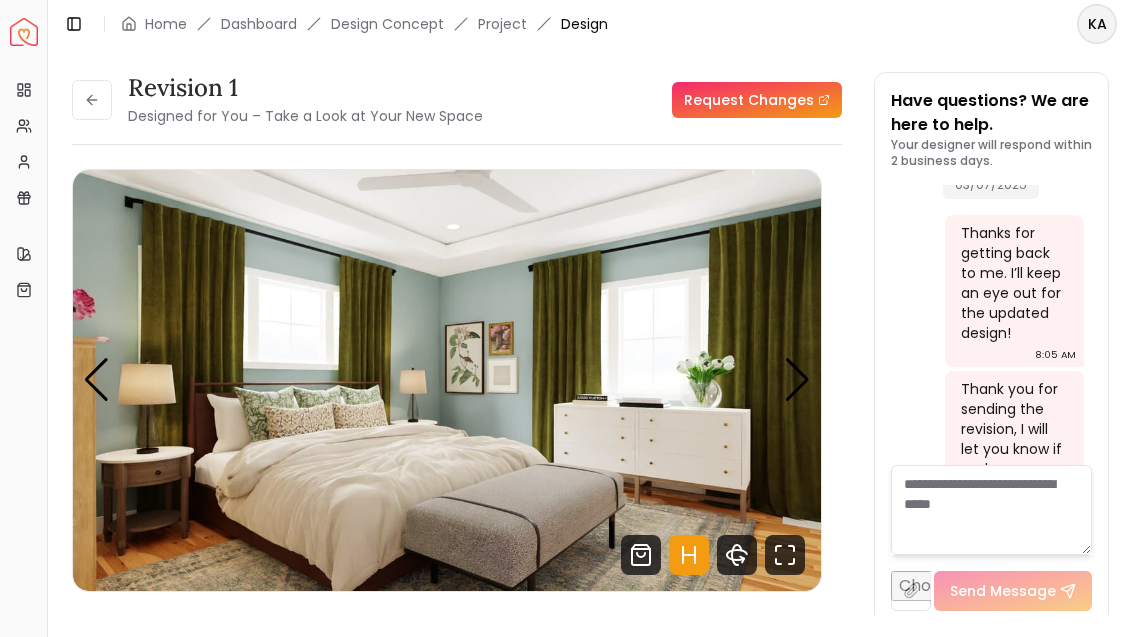 scroll, scrollTop: 0, scrollLeft: 0, axis: both 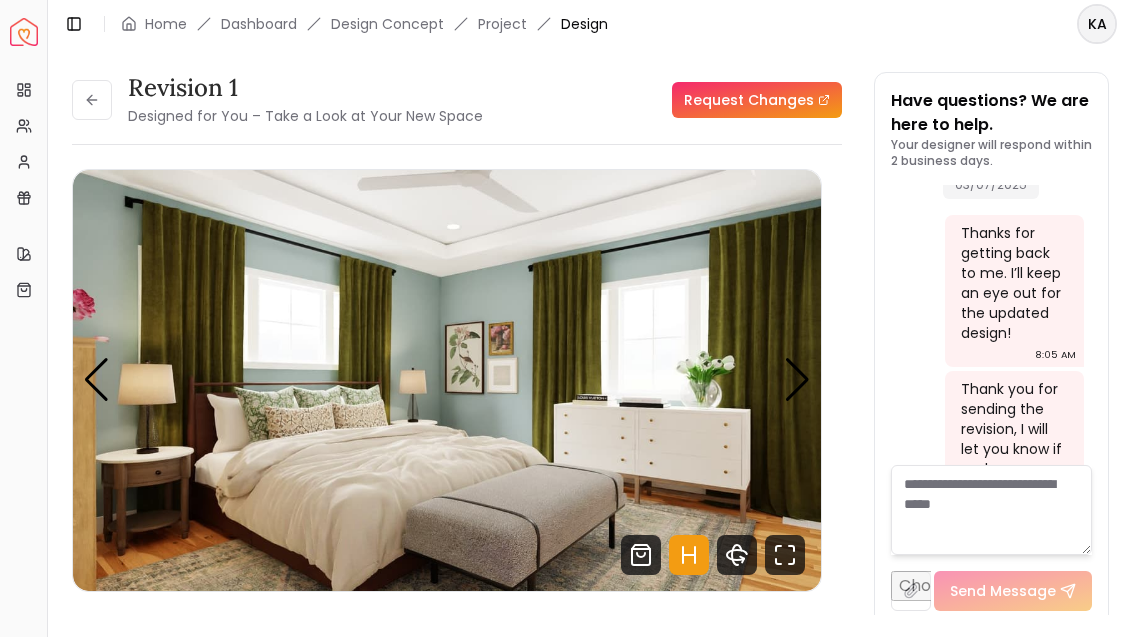 click at bounding box center [797, 380] 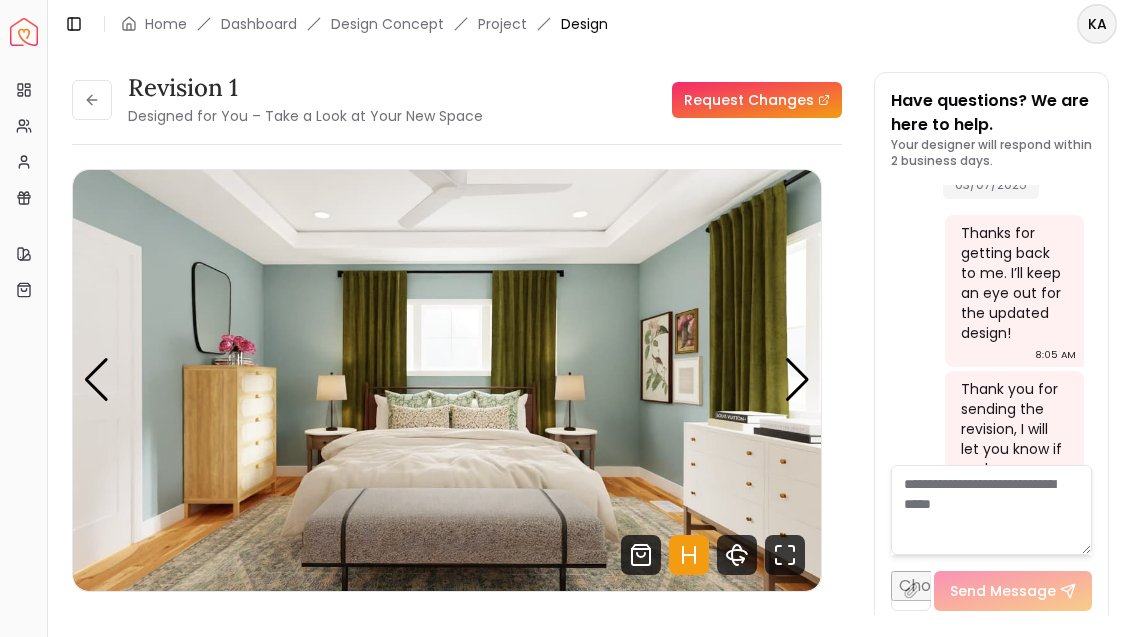 click at bounding box center (797, 380) 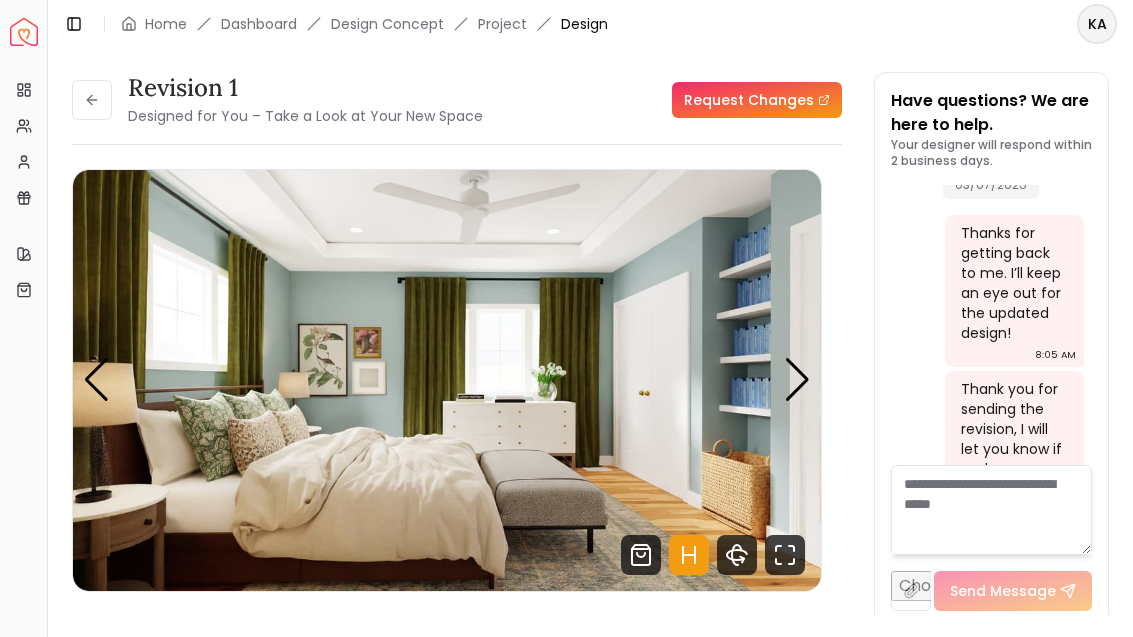 click at bounding box center (797, 380) 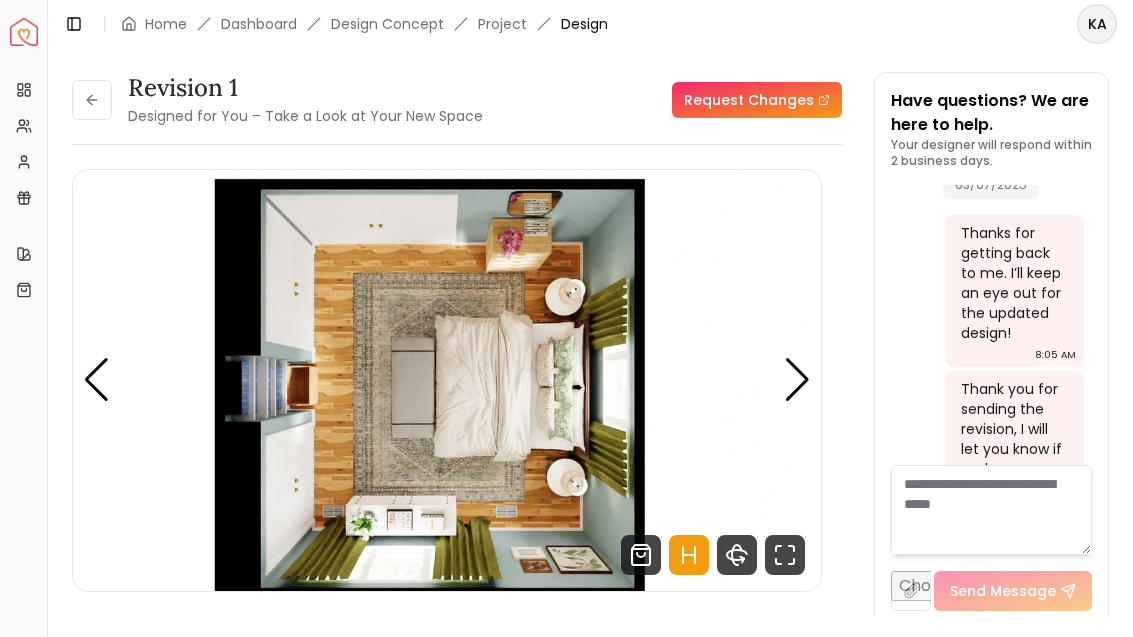 scroll, scrollTop: 2, scrollLeft: 0, axis: vertical 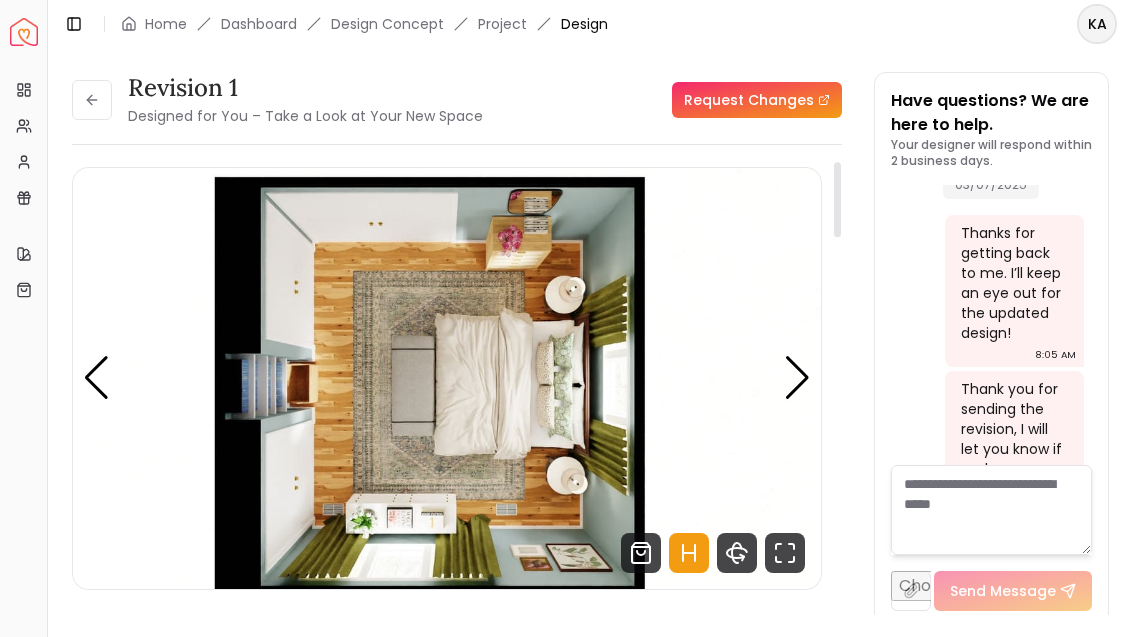 click at bounding box center [447, 378] 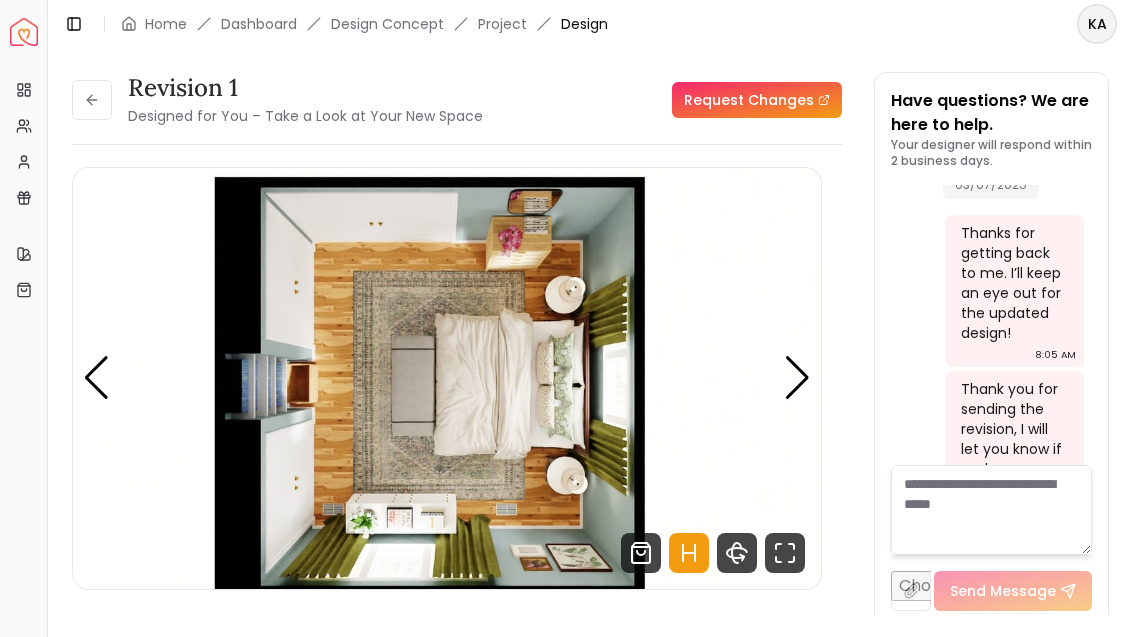 click at bounding box center [797, 378] 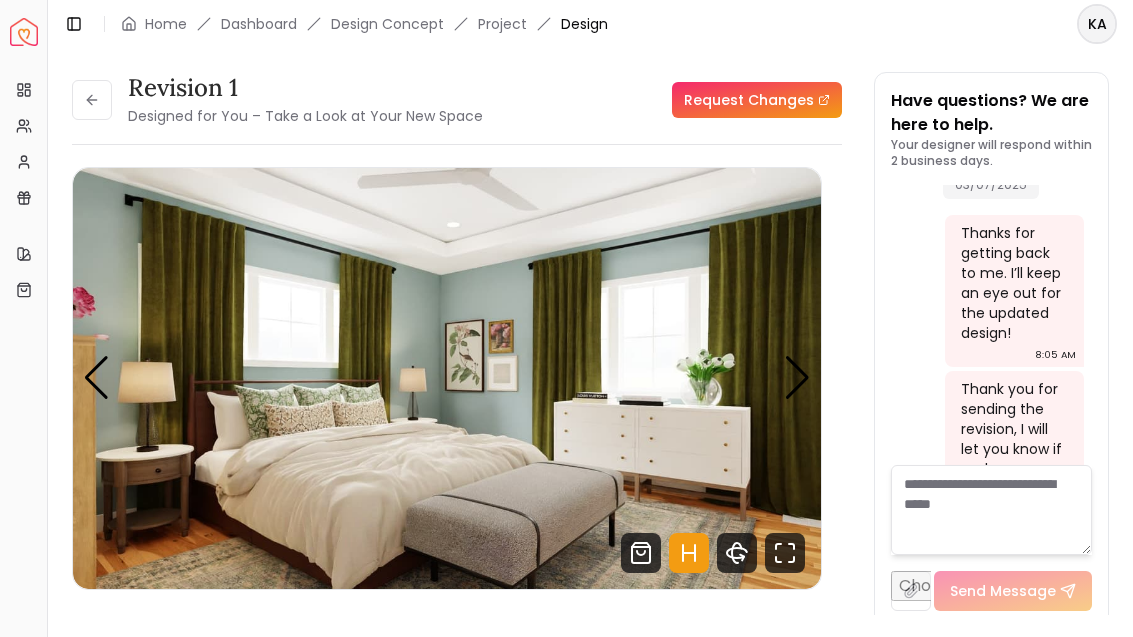 click at bounding box center (92, 100) 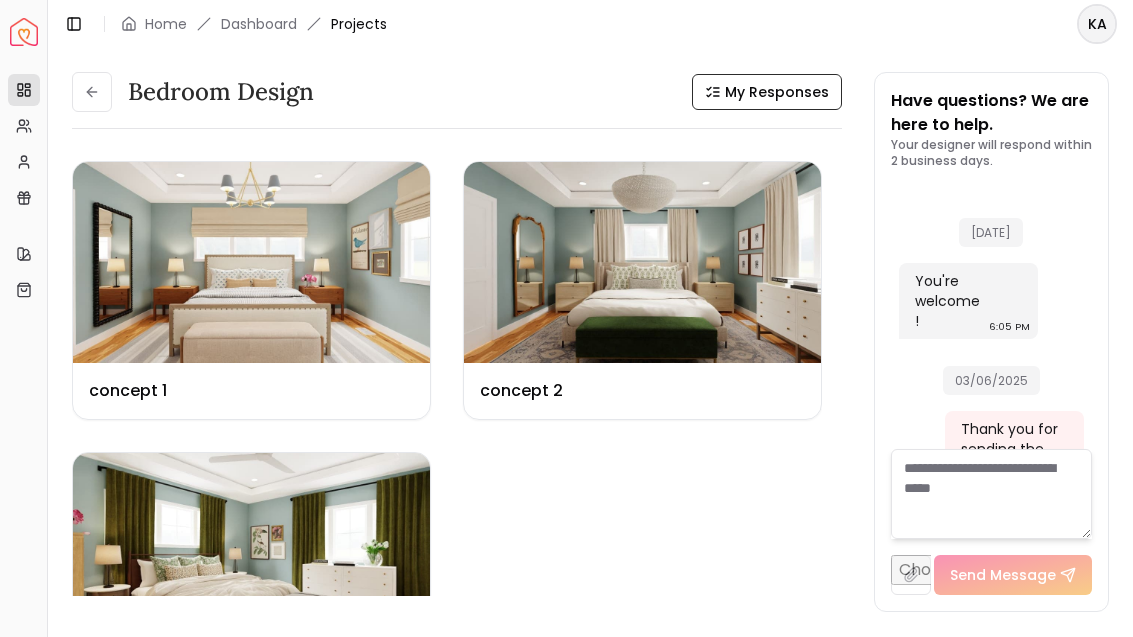 scroll, scrollTop: 6780, scrollLeft: 0, axis: vertical 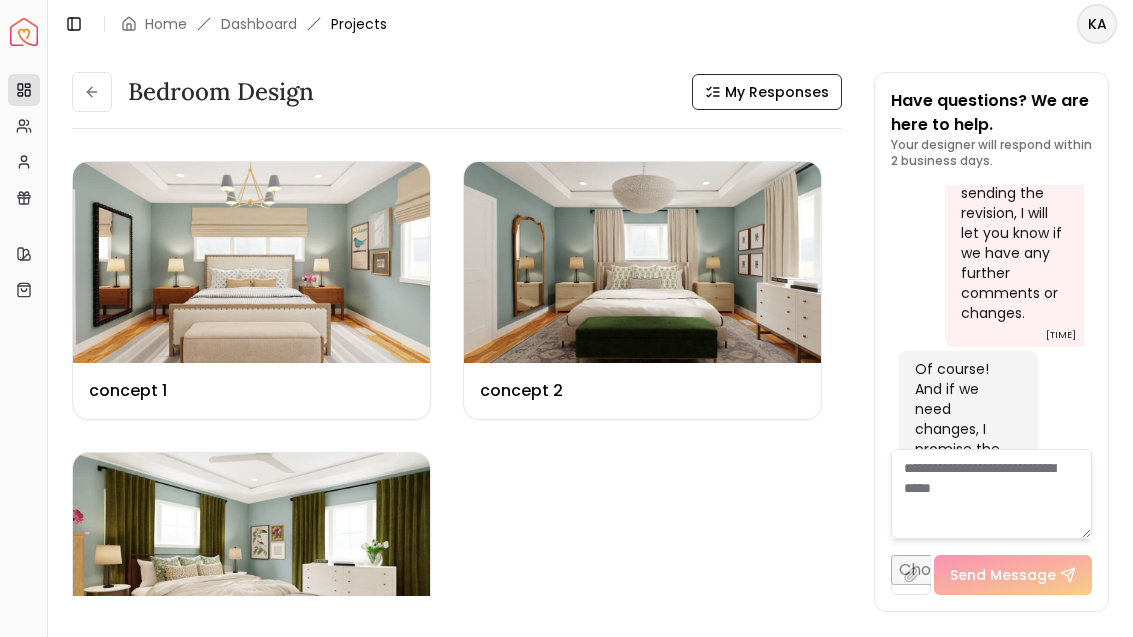 click at bounding box center [251, 262] 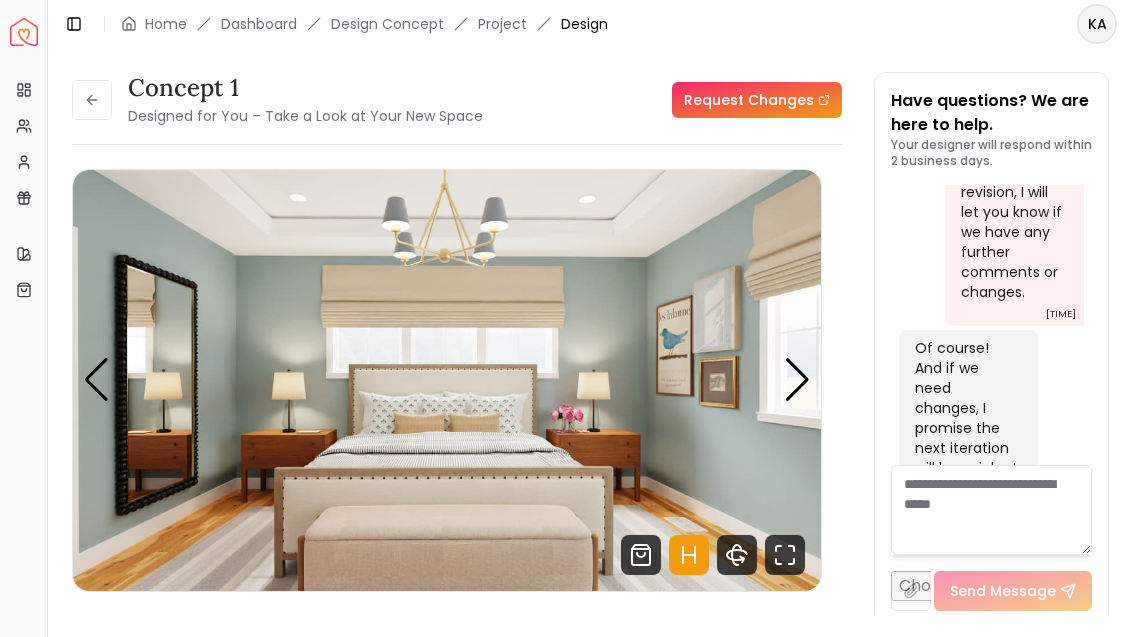 scroll, scrollTop: 6764, scrollLeft: 0, axis: vertical 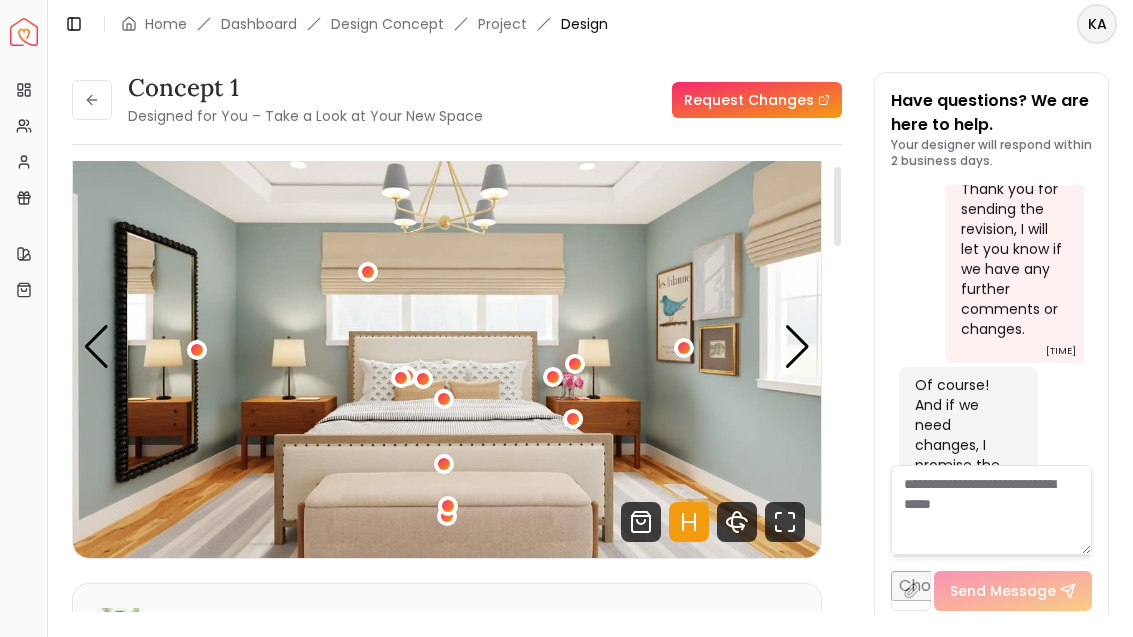 click 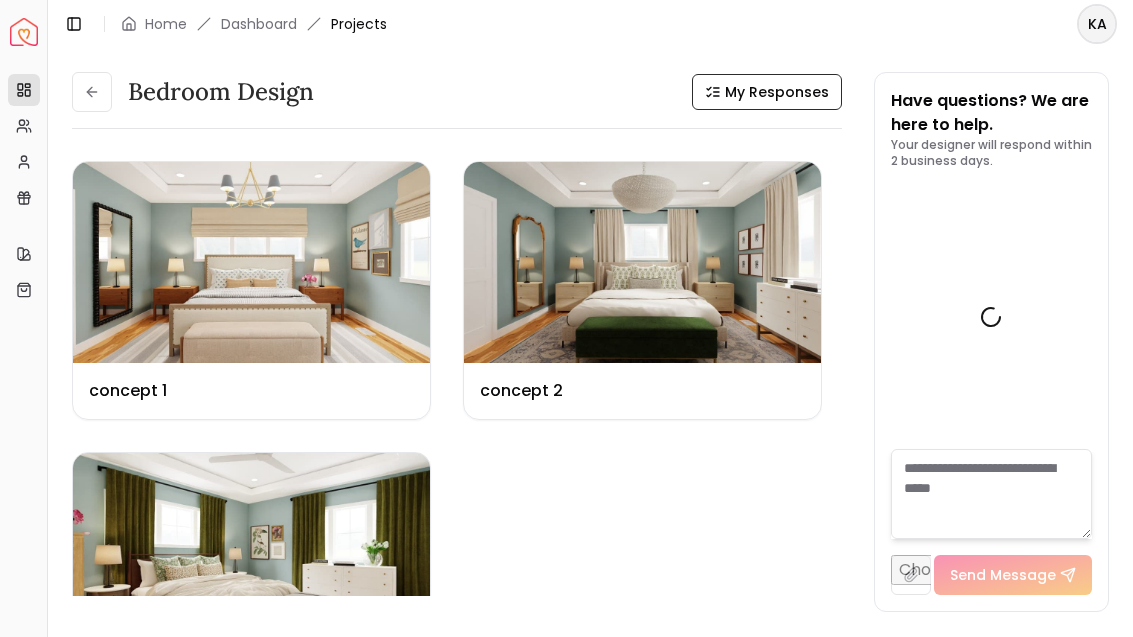 scroll, scrollTop: 6780, scrollLeft: 0, axis: vertical 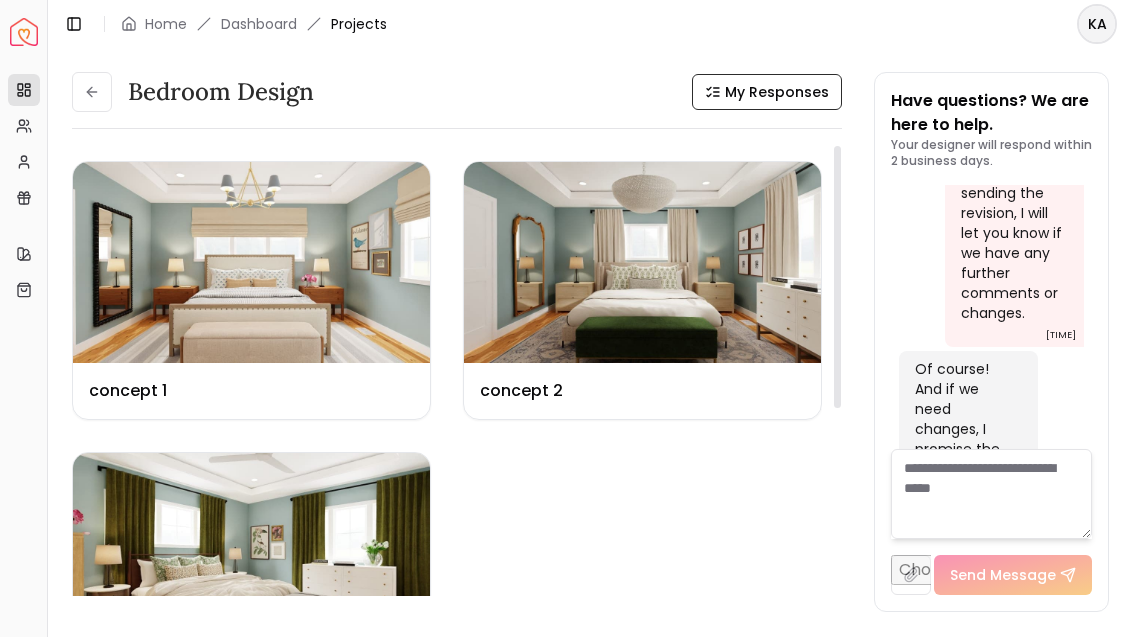 click at bounding box center (642, 262) 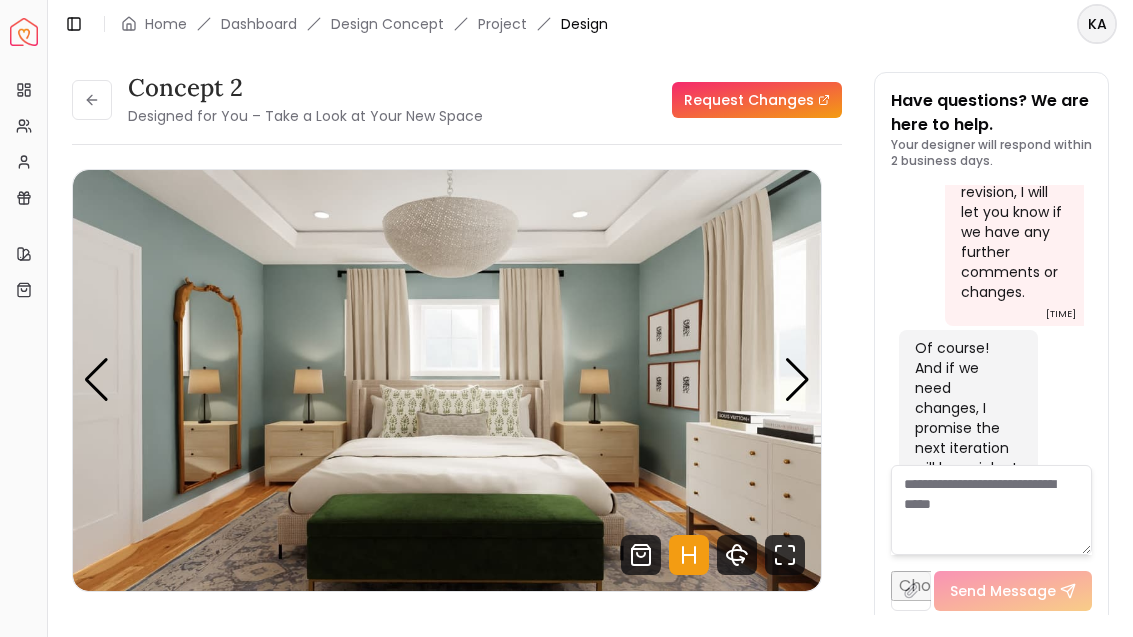 scroll, scrollTop: 6764, scrollLeft: 0, axis: vertical 